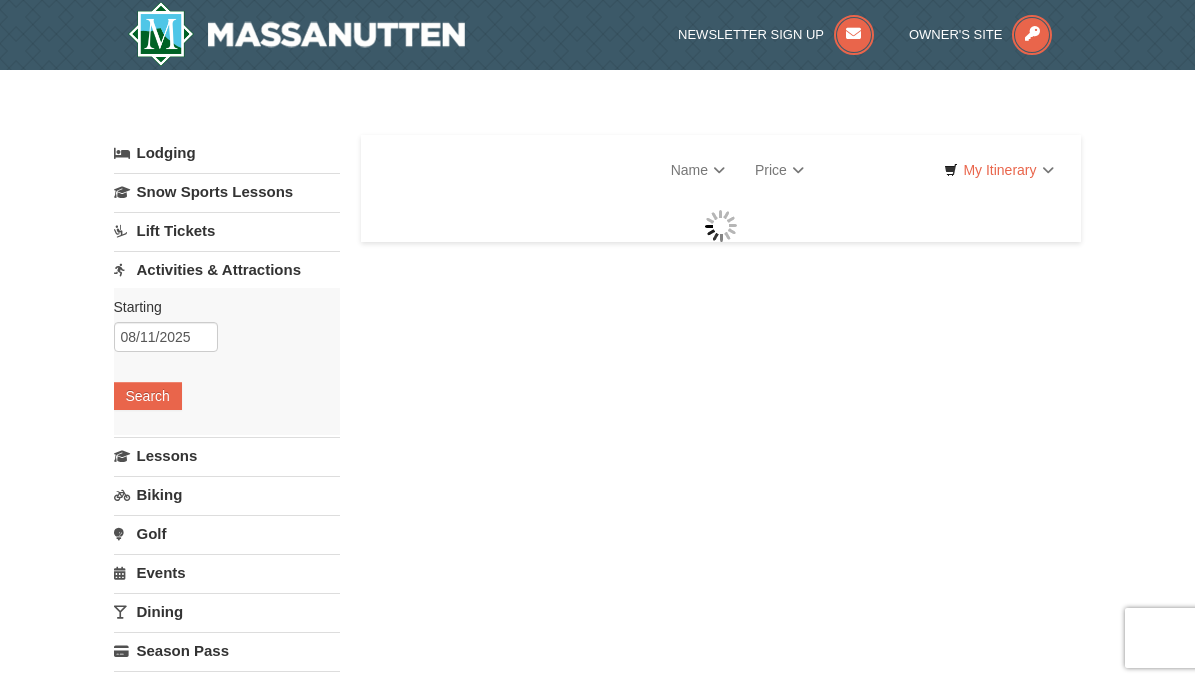 scroll, scrollTop: 0, scrollLeft: 0, axis: both 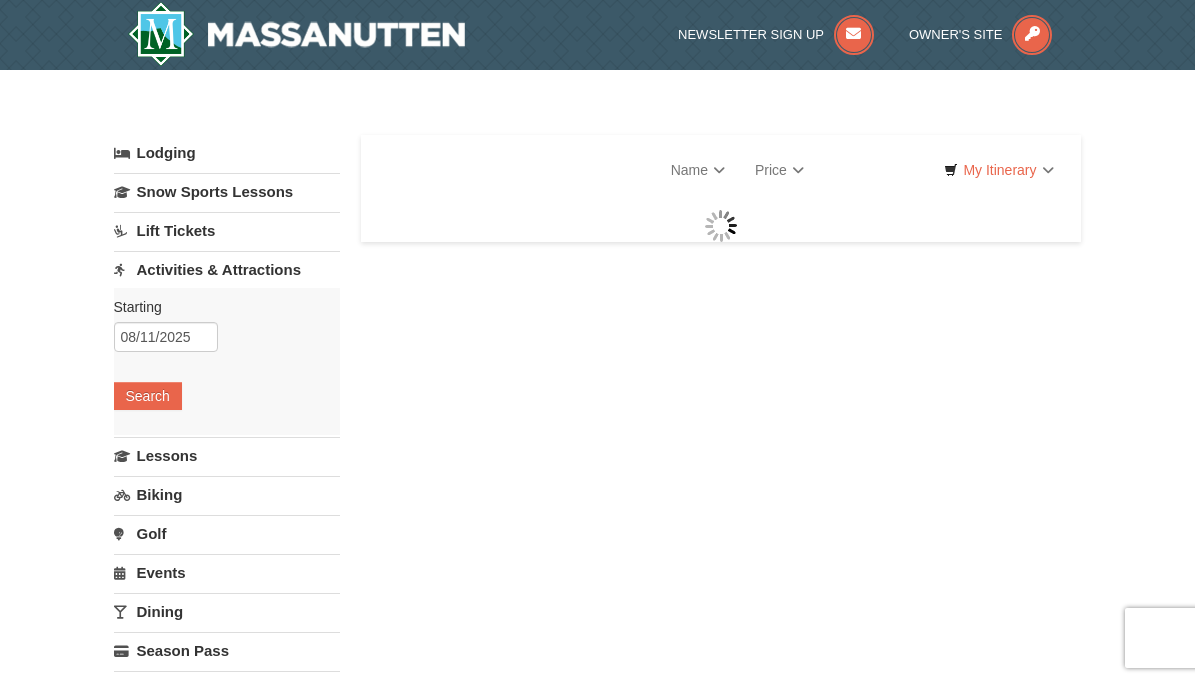 select on "8" 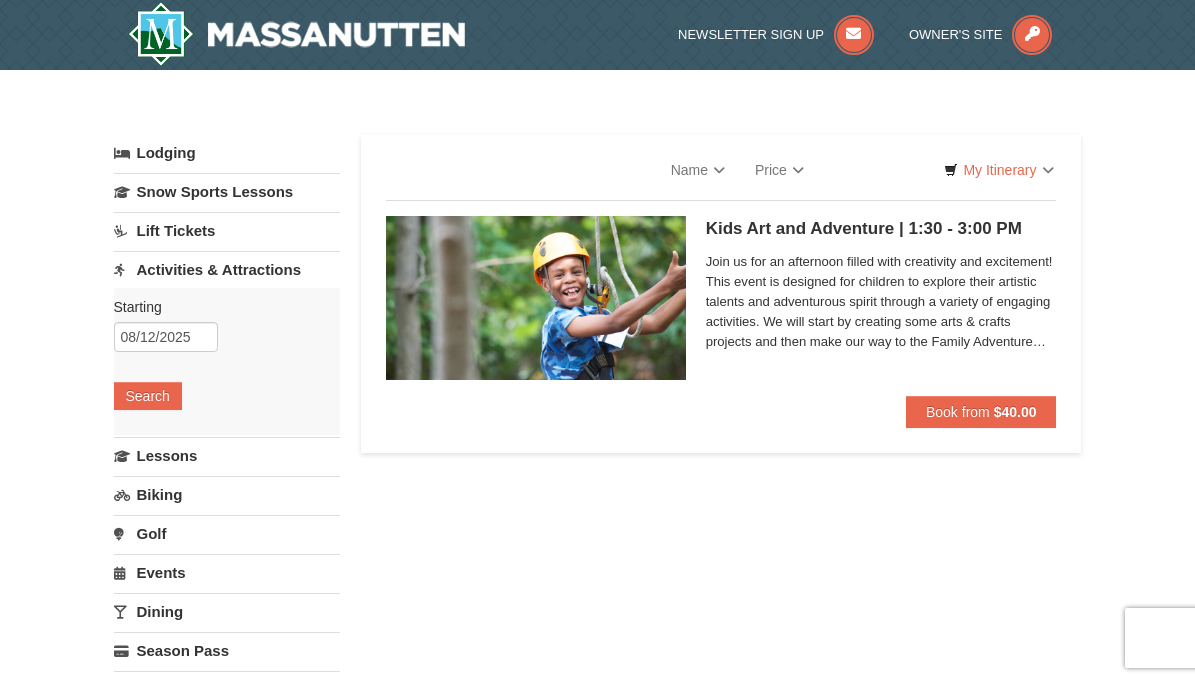 scroll, scrollTop: 0, scrollLeft: 0, axis: both 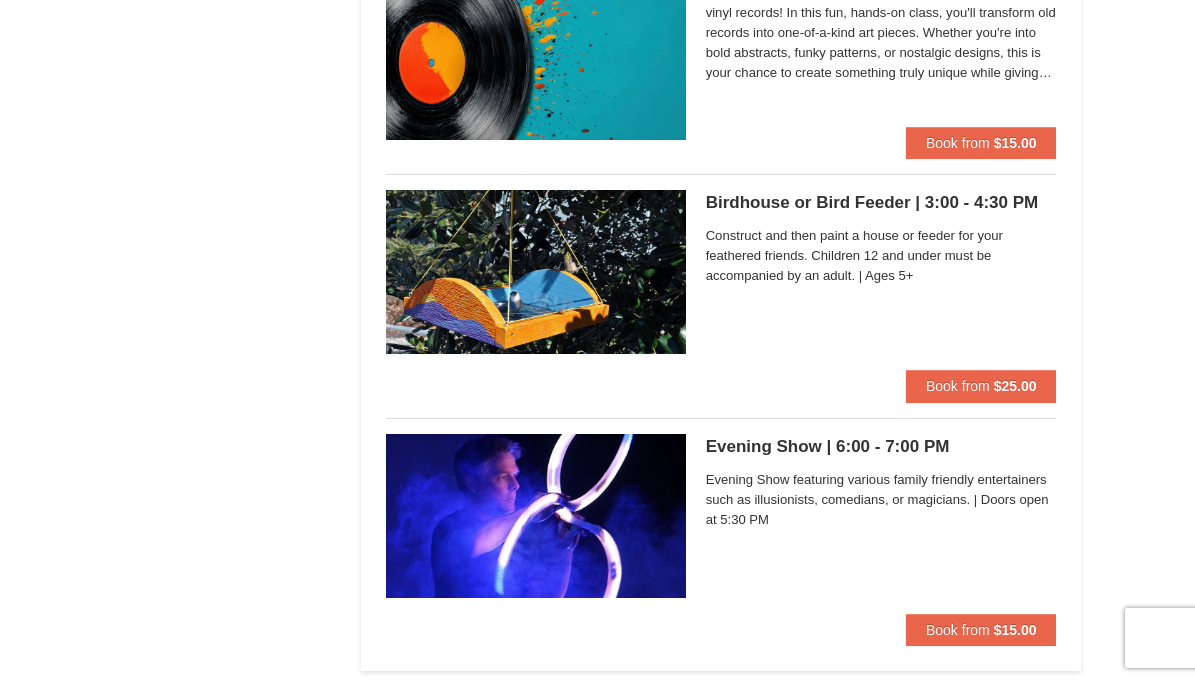 click on "Birdhouse or Bird Feeder | 3:00 - 4:30 PM  Massanutten Classes and Workshops" at bounding box center (881, 203) 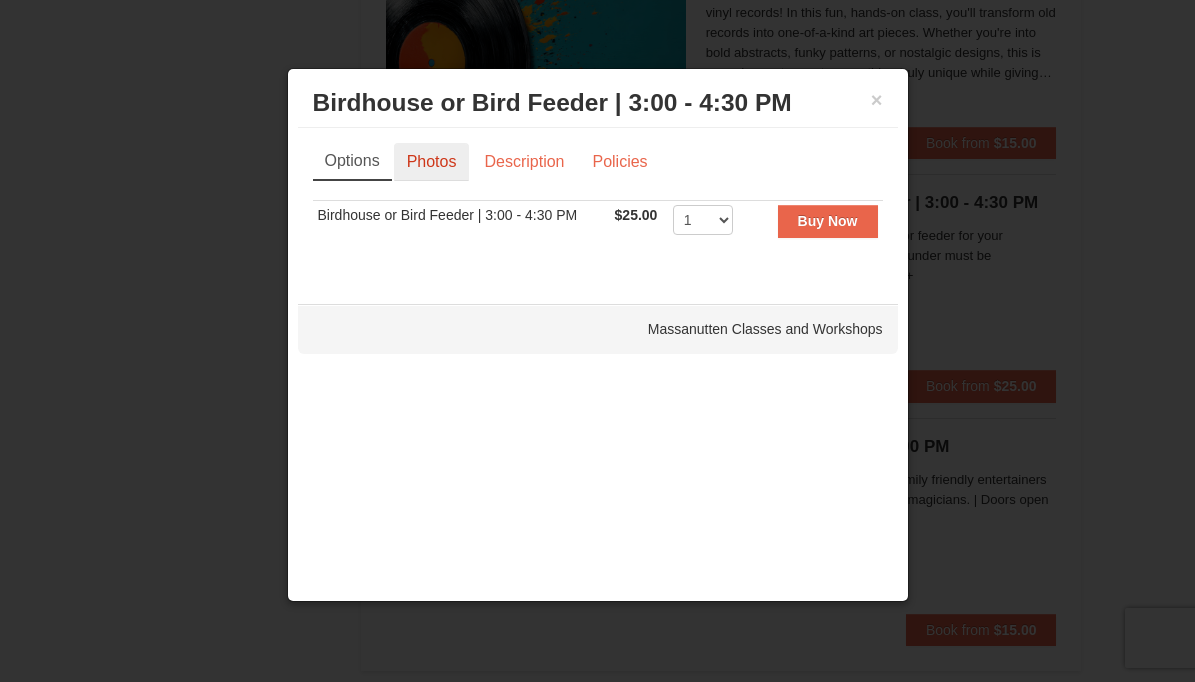 click on "Photos" at bounding box center [432, 162] 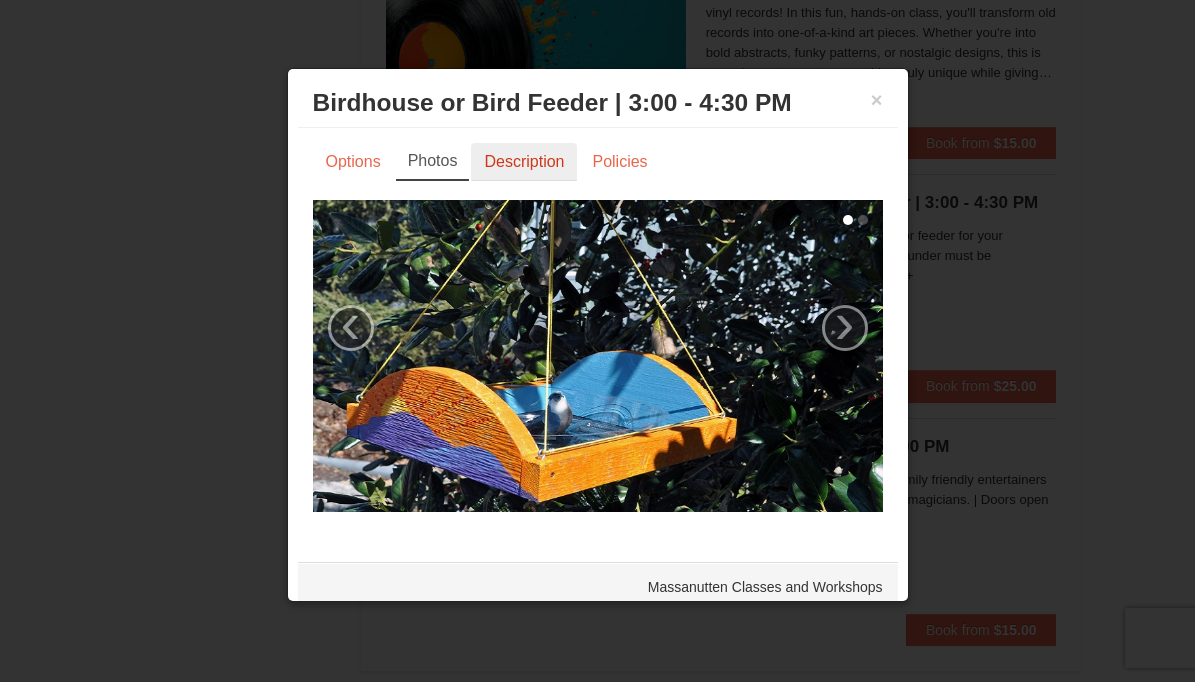 click on "Description" at bounding box center (524, 162) 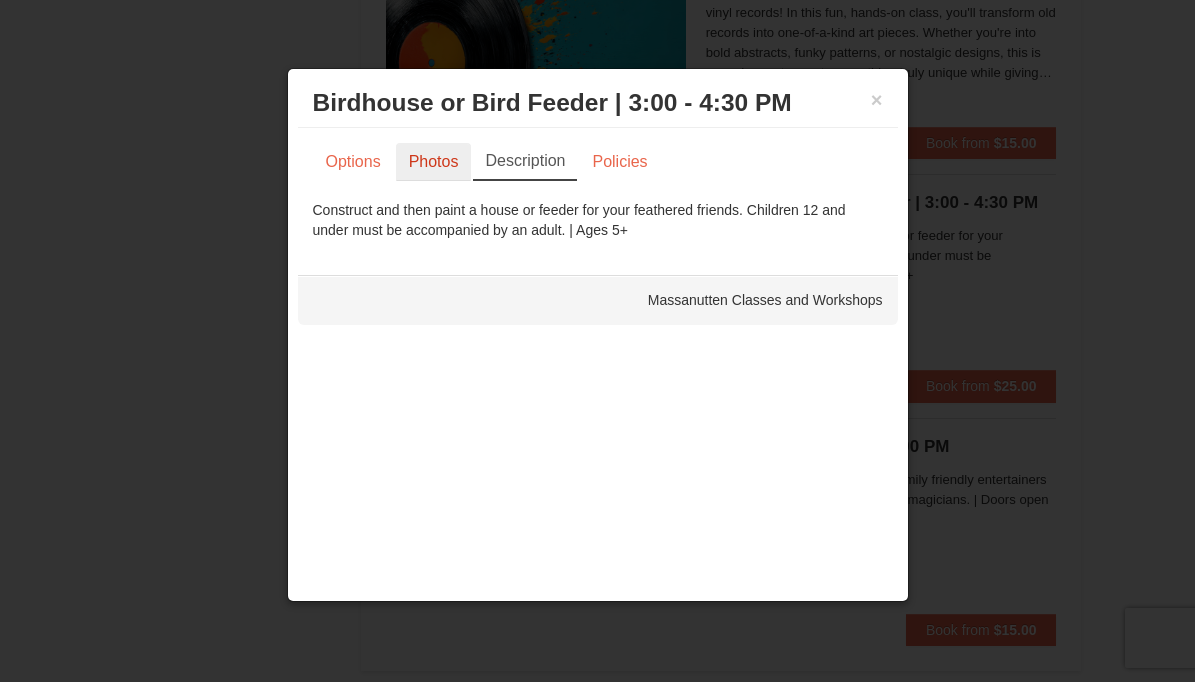 click on "Photos" at bounding box center (434, 162) 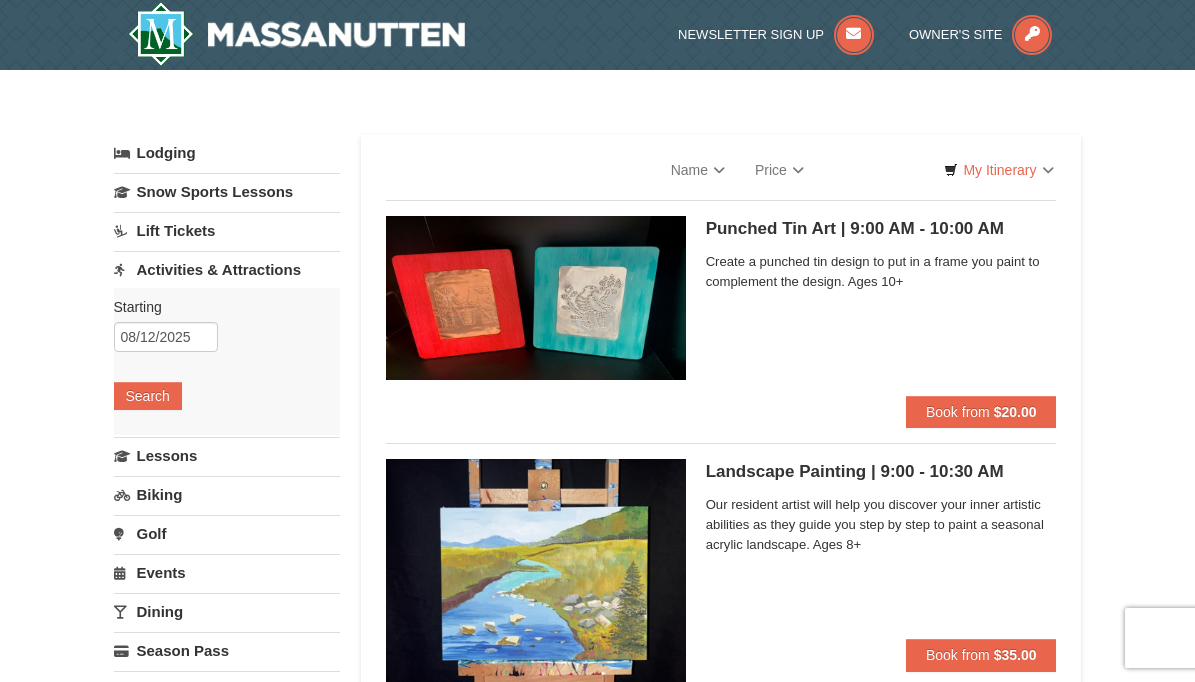 scroll, scrollTop: 0, scrollLeft: 0, axis: both 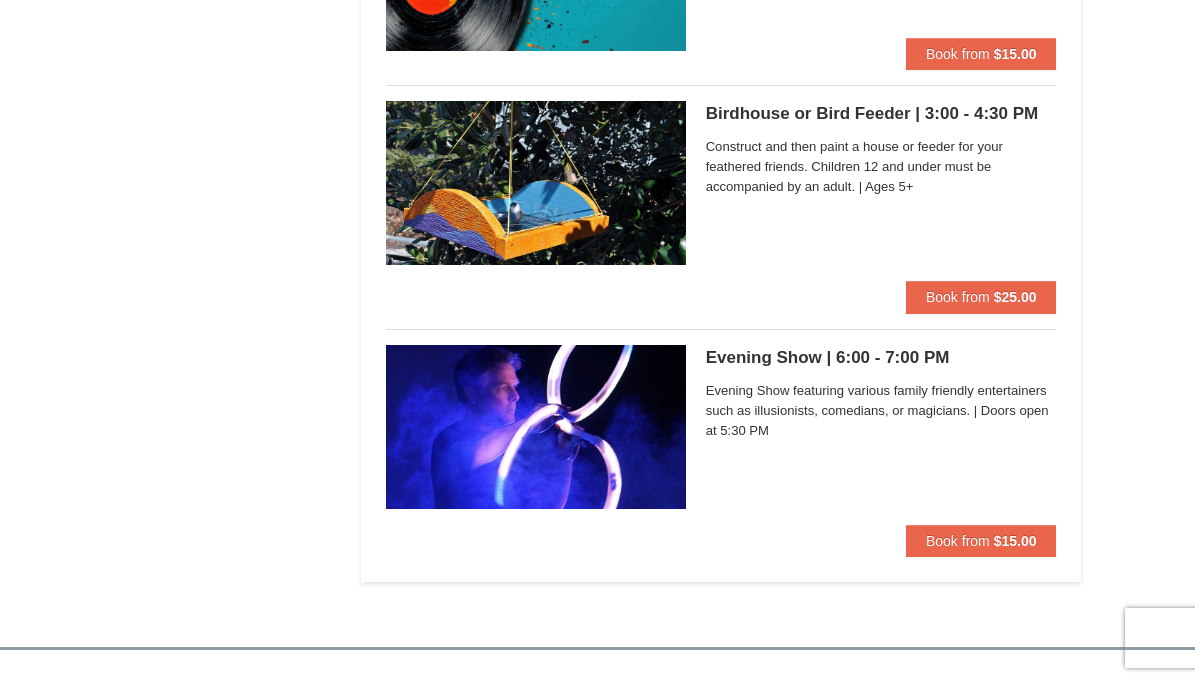 click on "Birdhouse or Bird Feeder | 3:00 - 4:30 PM  Massanutten Classes and Workshops" at bounding box center (881, 114) 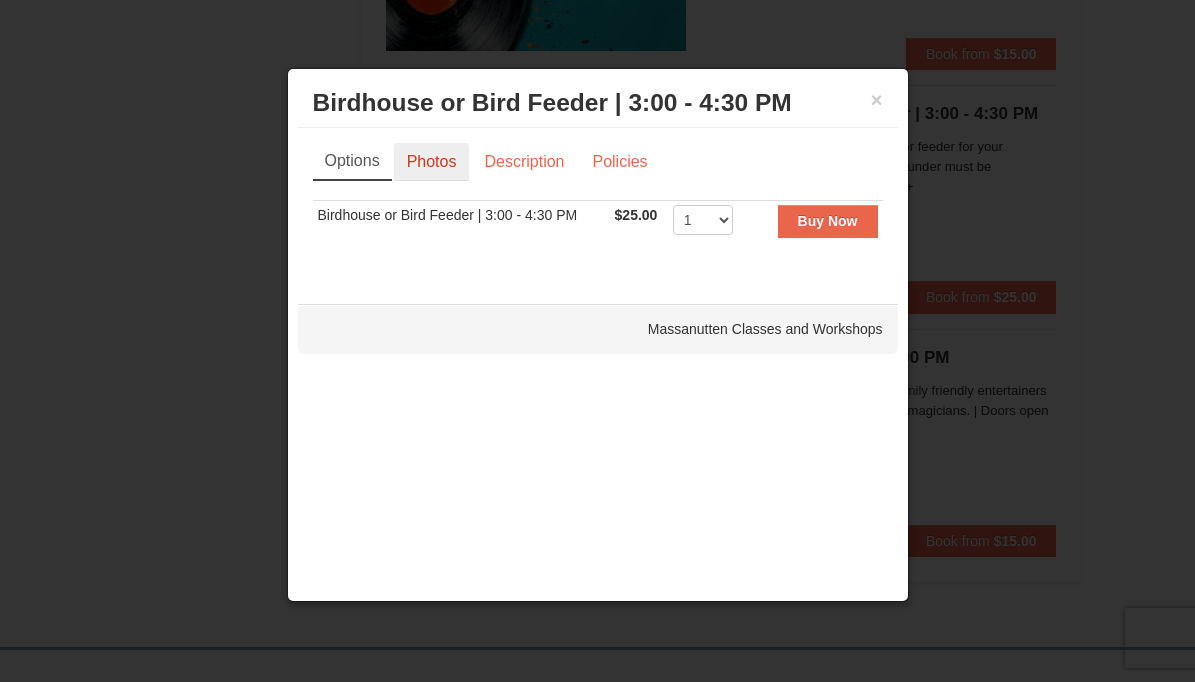 click on "Photos" at bounding box center (432, 162) 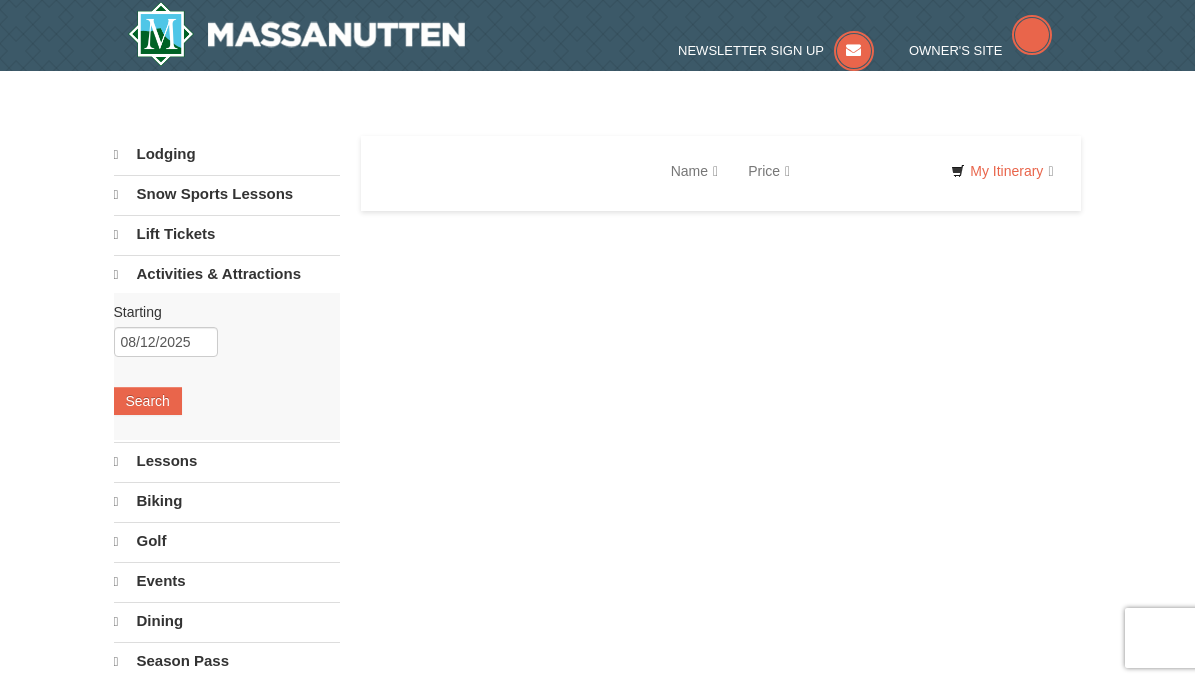 scroll, scrollTop: 0, scrollLeft: 0, axis: both 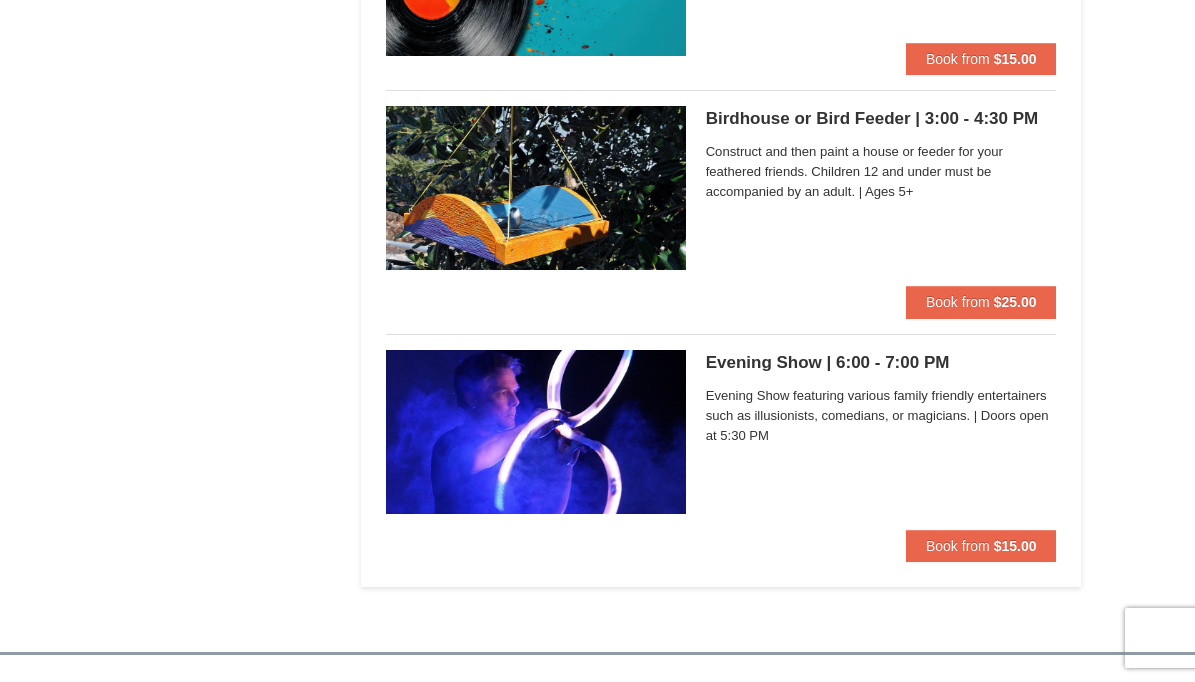 click on "Birdhouse or Bird Feeder | 3:00 - 4:30 PM  Massanutten Classes and Workshops
Construct and then paint a house or feeder for your feathered friends. Children 12 and under must be accompanied by an adult. | Ages 5+
Book from   $25.00" at bounding box center [721, 195] 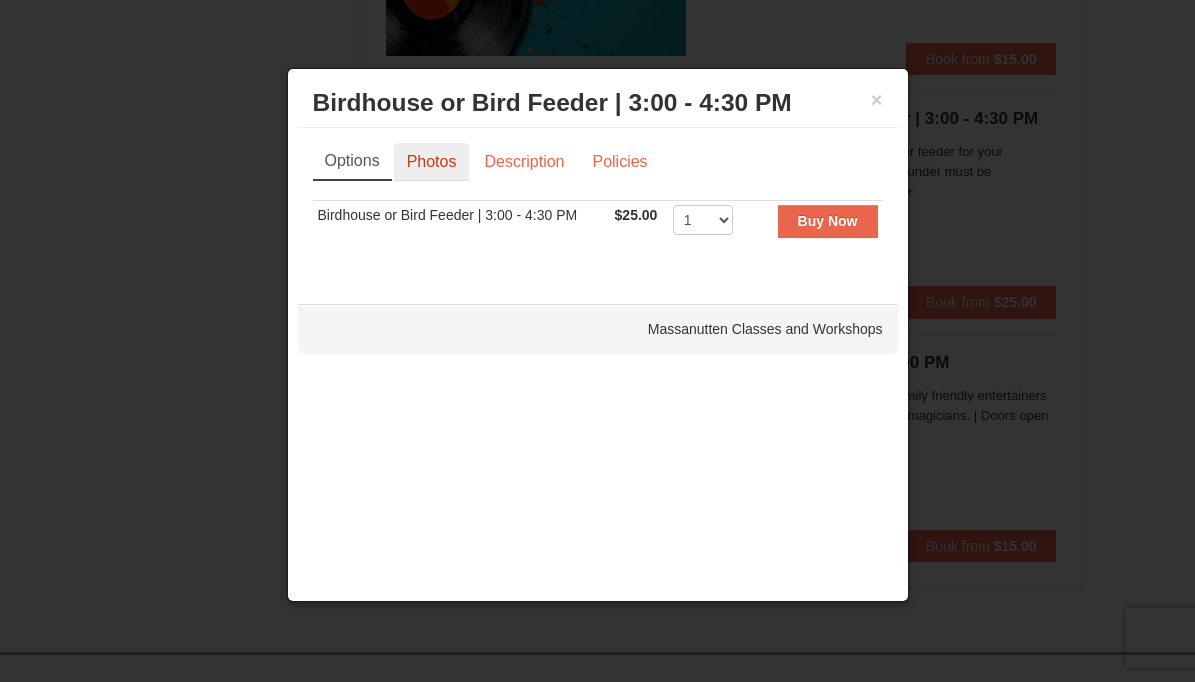 click on "Photos" at bounding box center [432, 162] 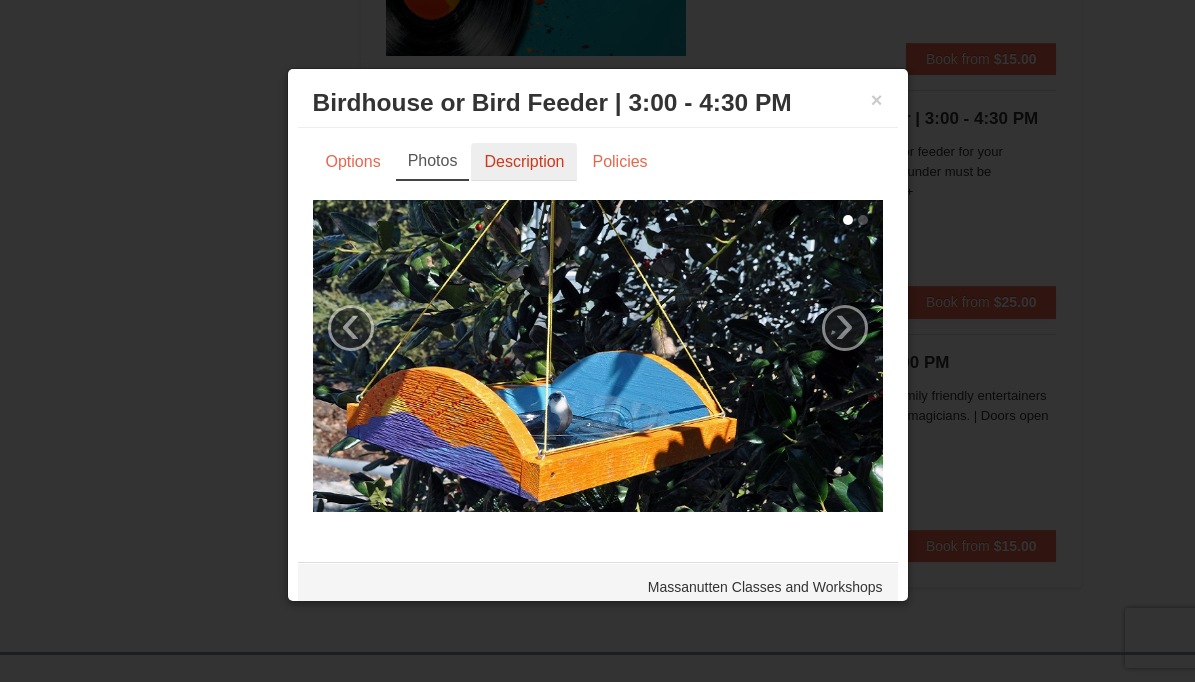 click on "Description" at bounding box center (524, 162) 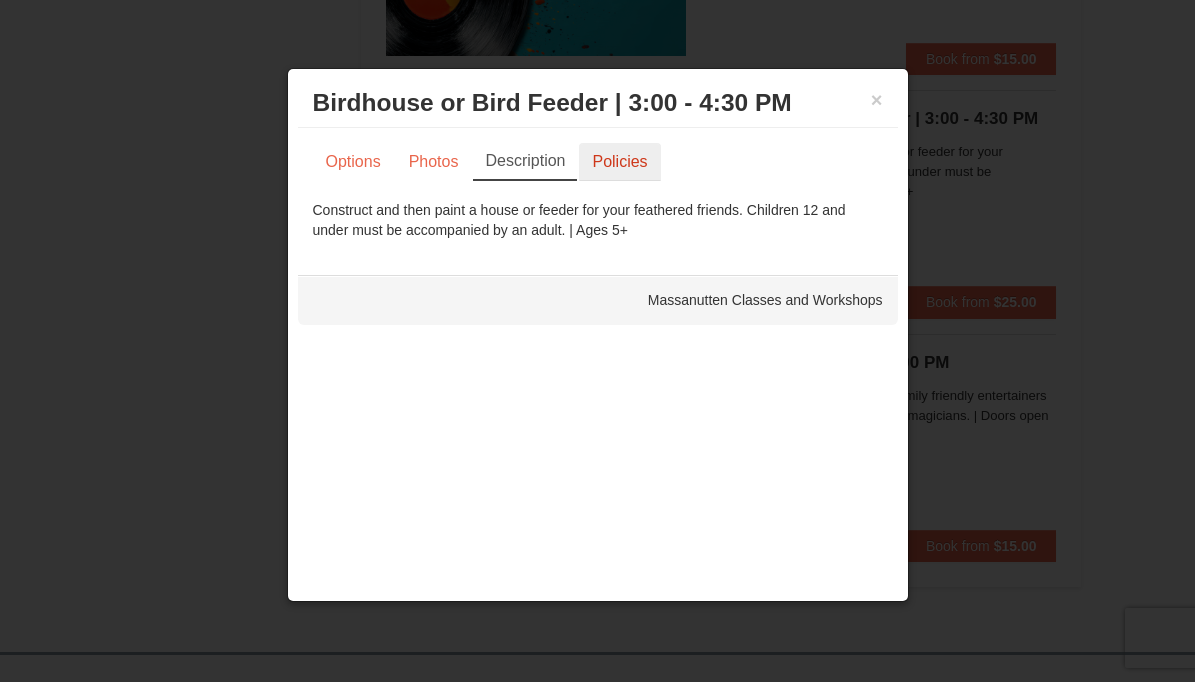 click on "Policies" at bounding box center [619, 162] 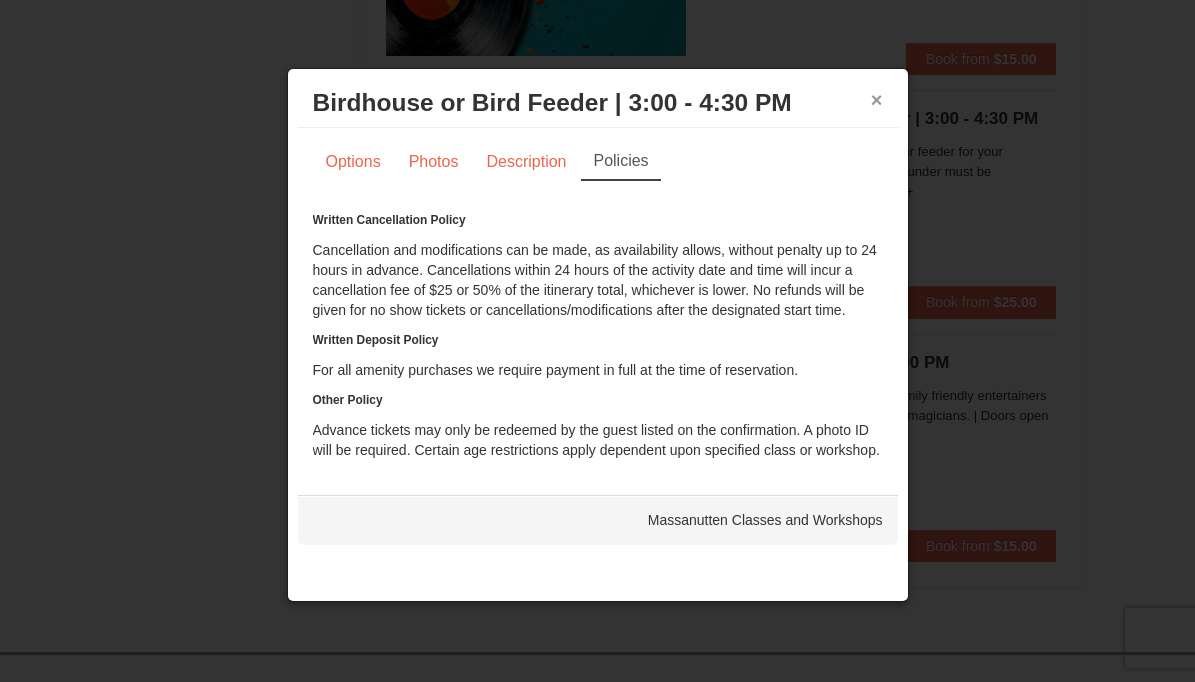click on "×" at bounding box center [877, 100] 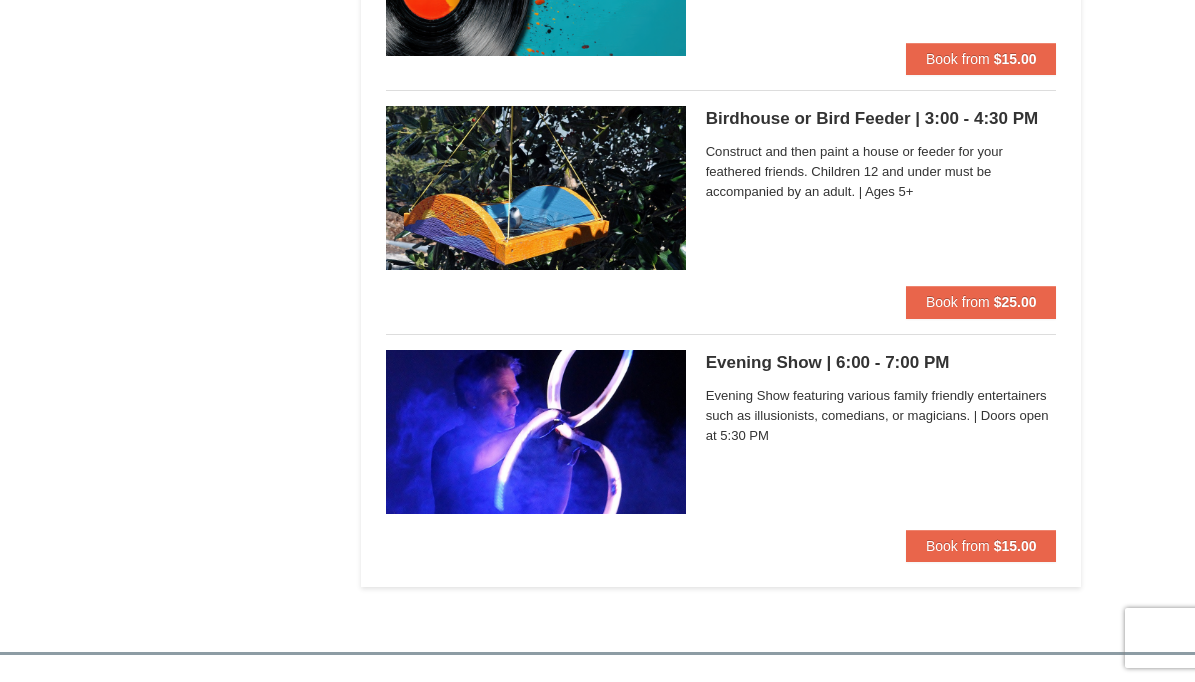 click at bounding box center [536, 188] 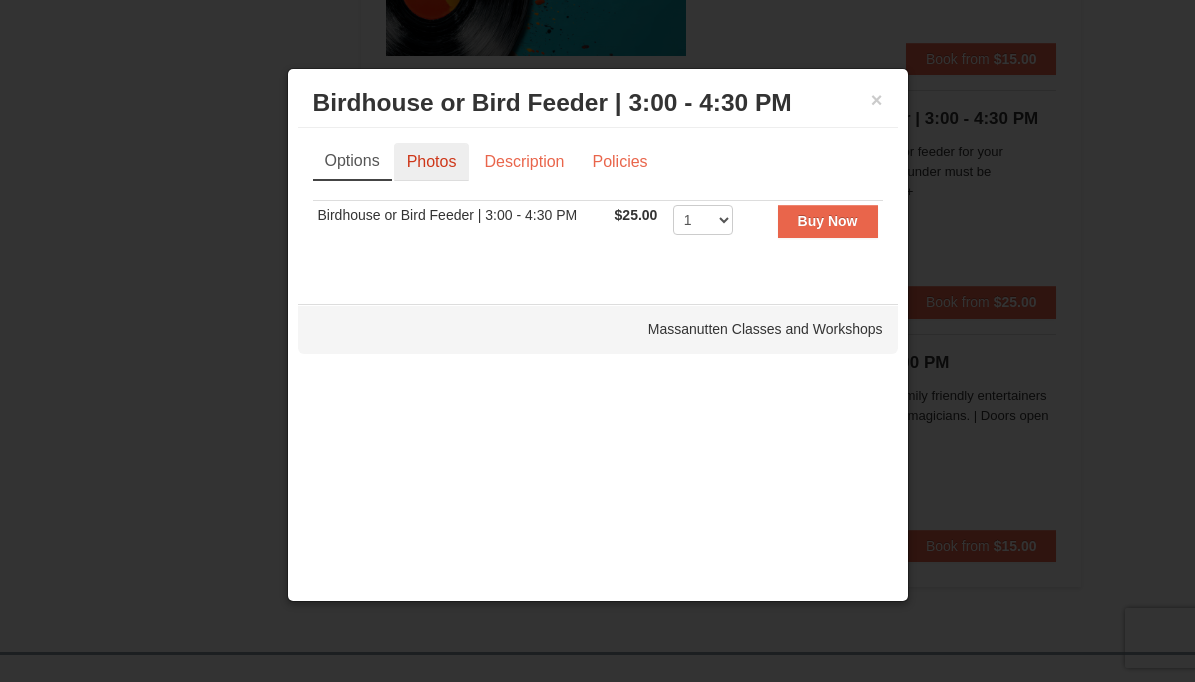 click on "Photos" at bounding box center (432, 162) 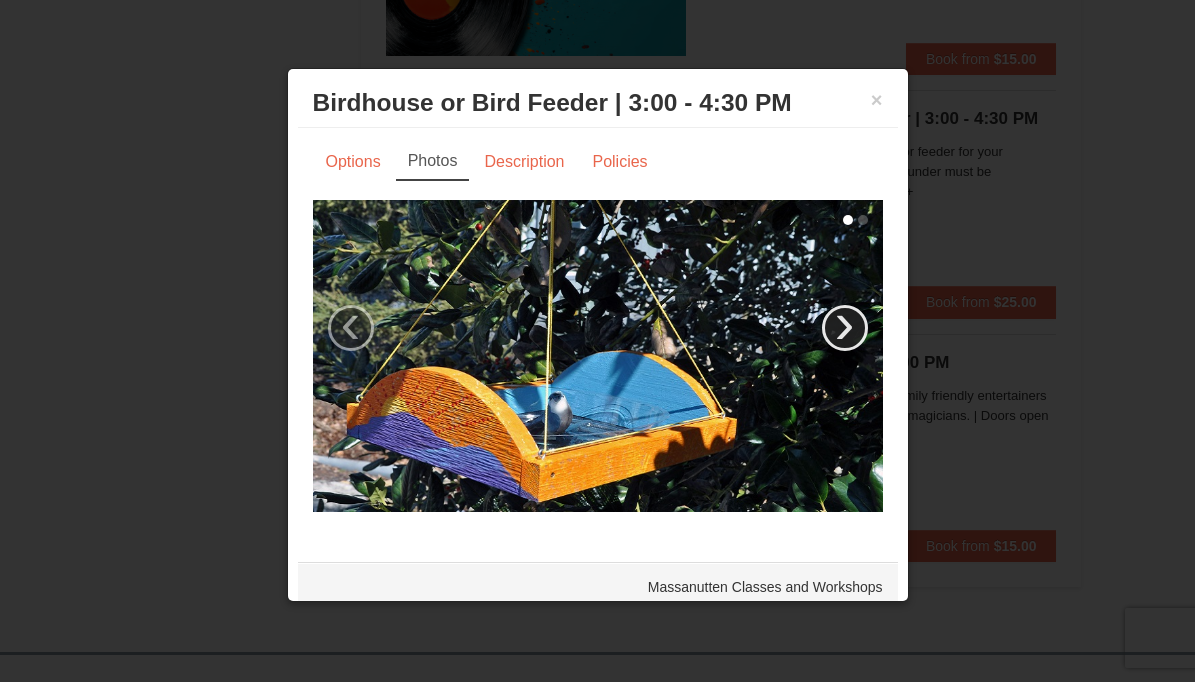 click on "›" at bounding box center (845, 328) 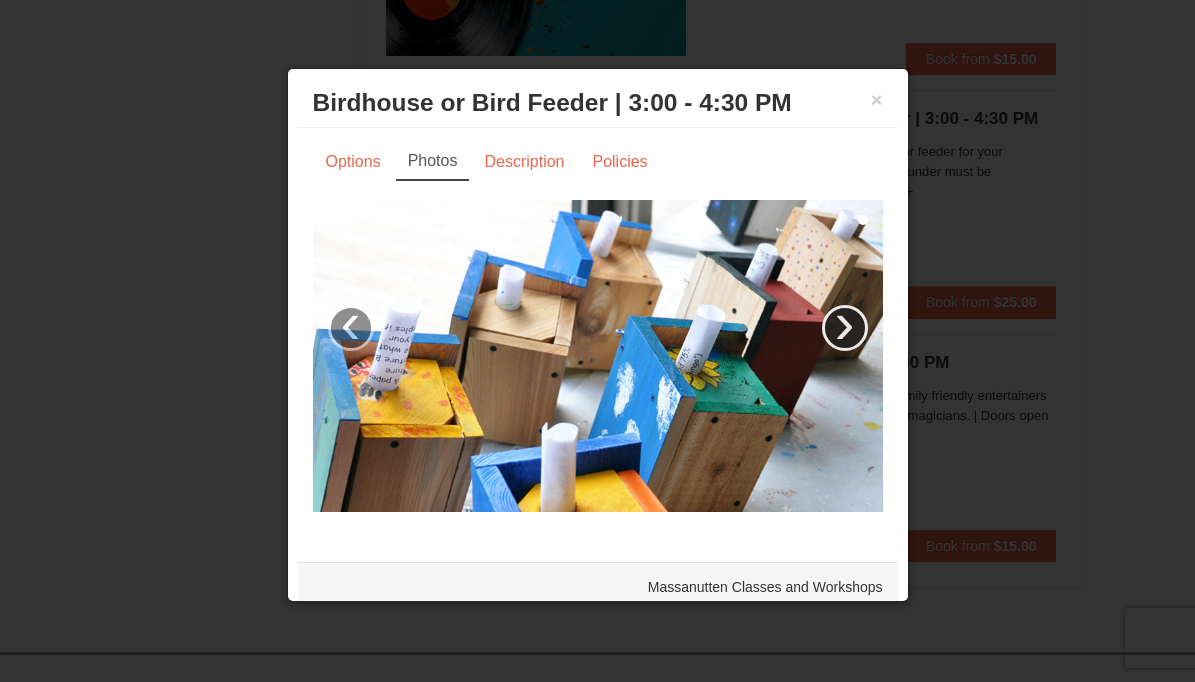 click on "›" at bounding box center (845, 328) 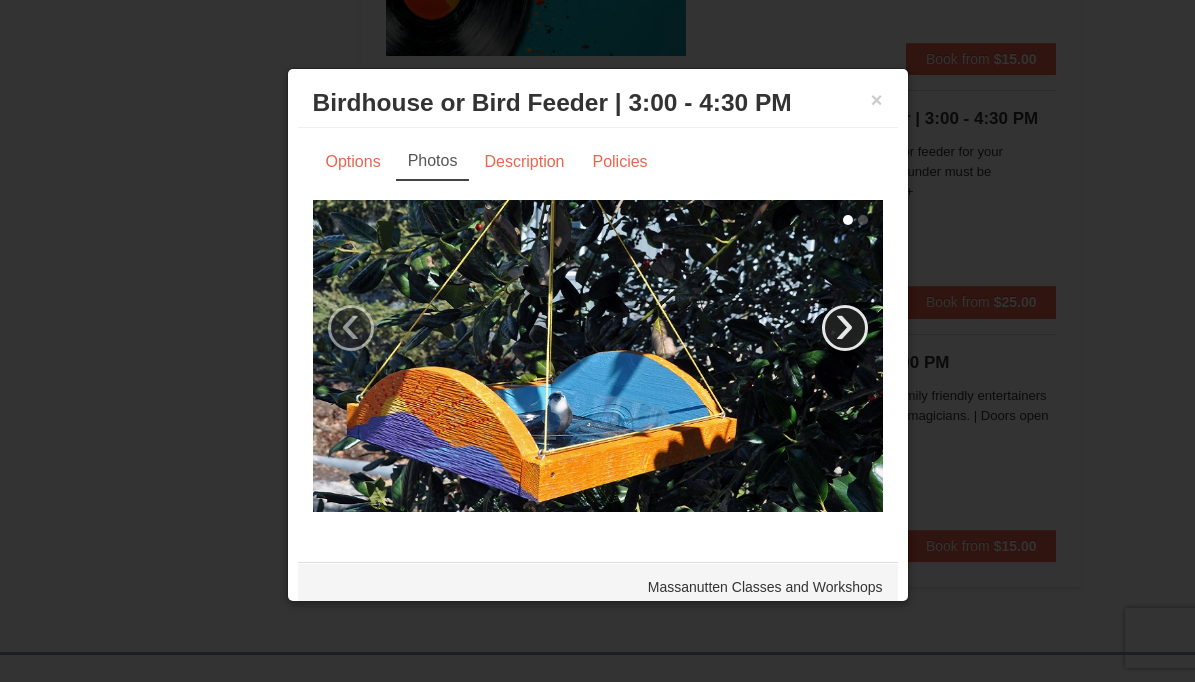 click on "›" at bounding box center (845, 328) 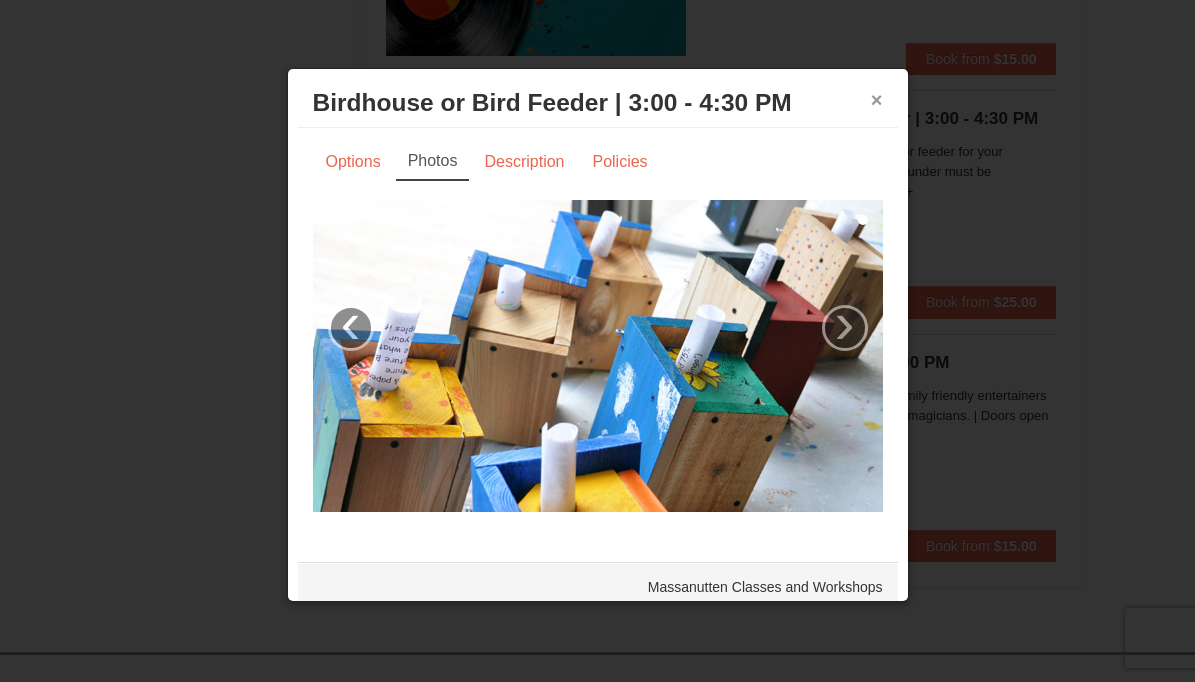 click on "×" at bounding box center (877, 100) 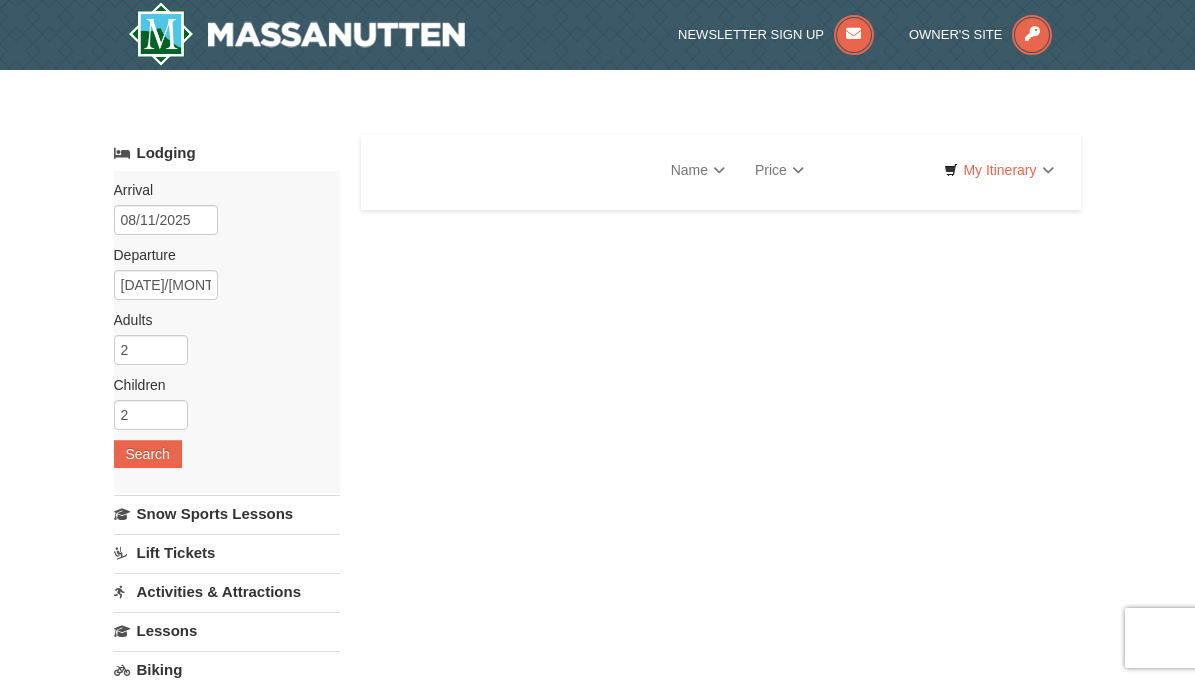 scroll, scrollTop: 0, scrollLeft: 0, axis: both 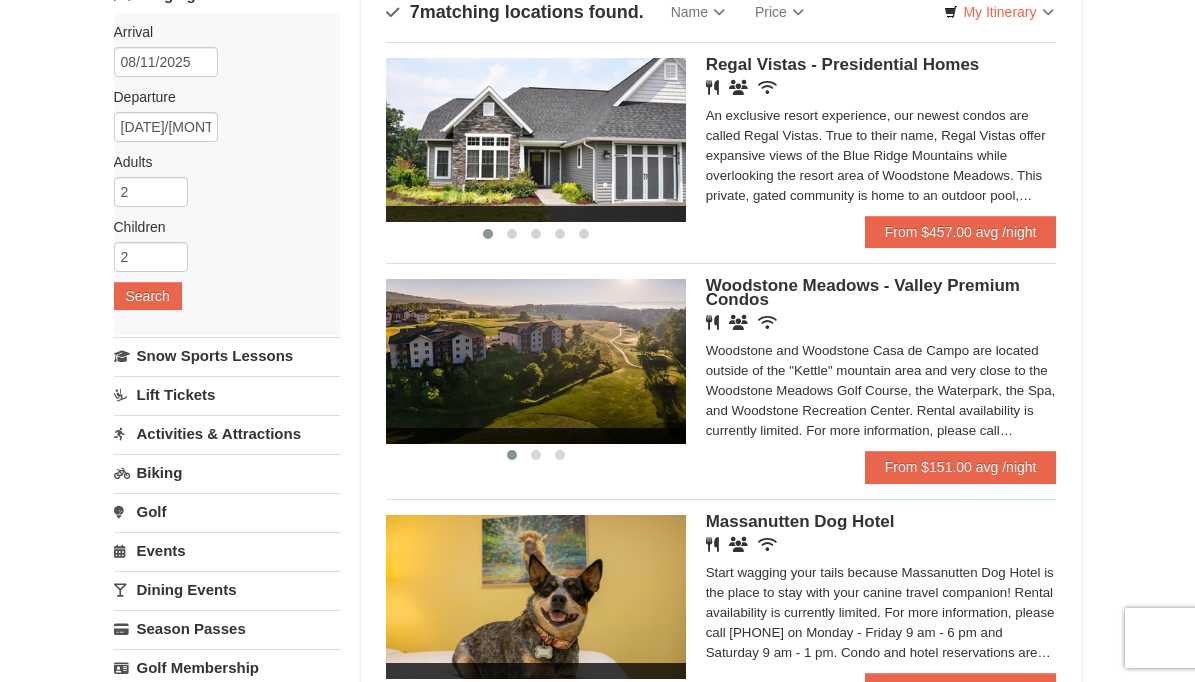 click on "Activities & Attractions" at bounding box center (227, 433) 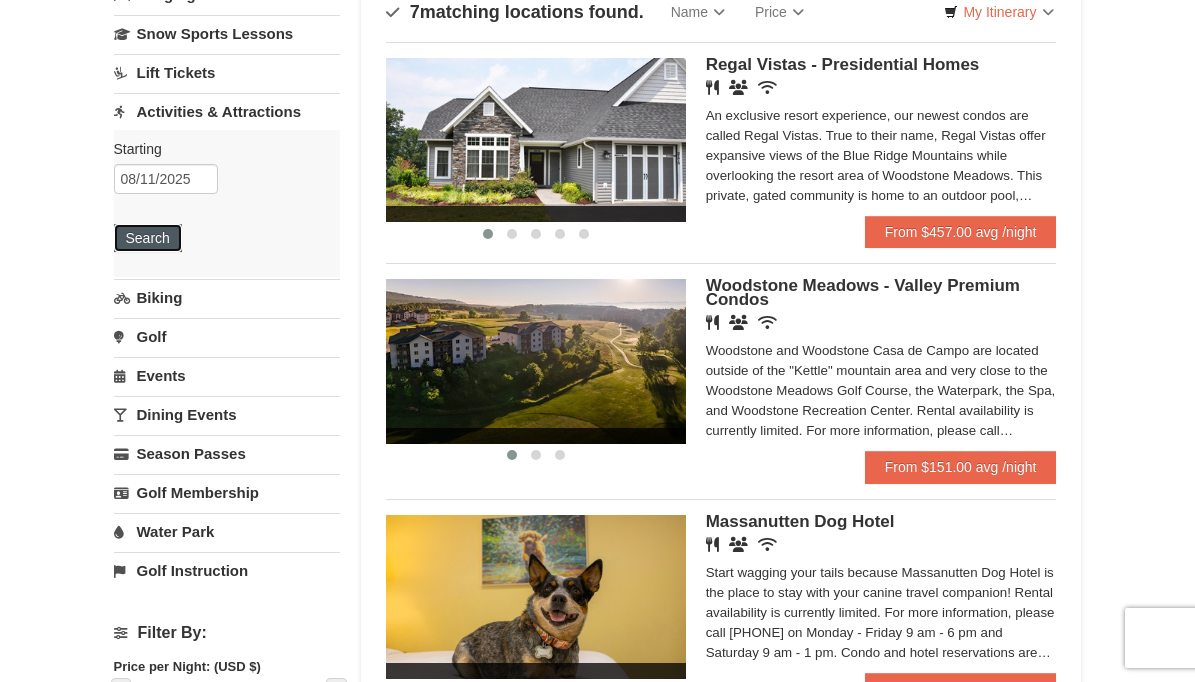 click on "Search" at bounding box center [148, 238] 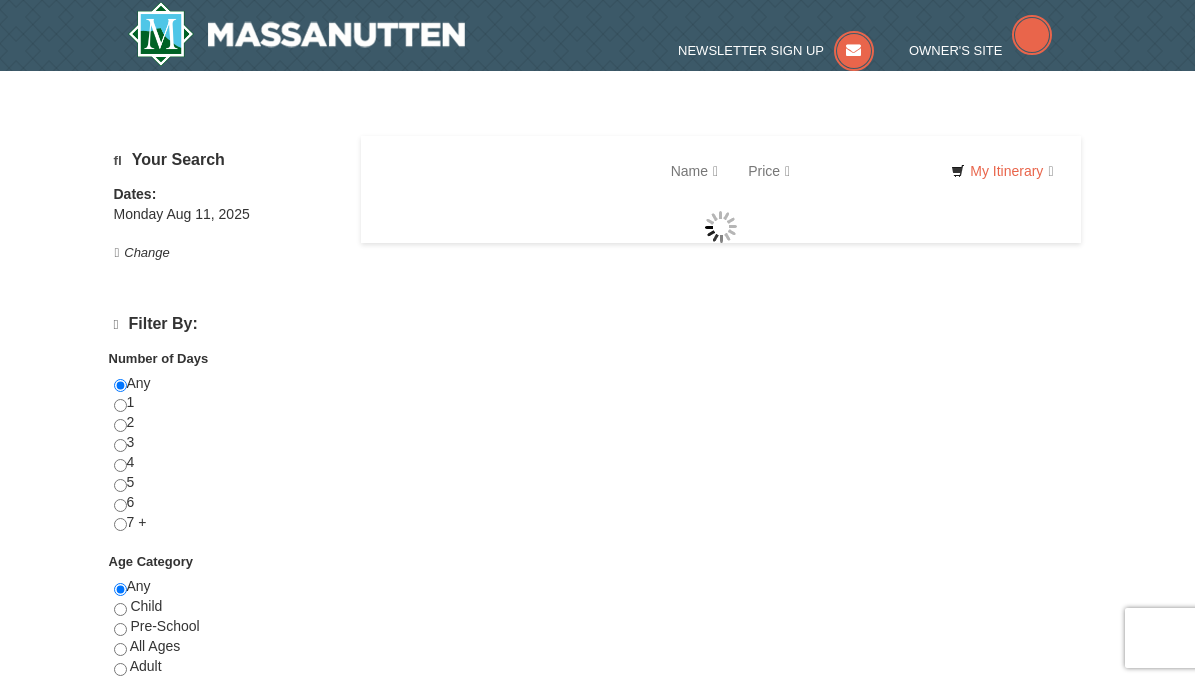scroll, scrollTop: 0, scrollLeft: 0, axis: both 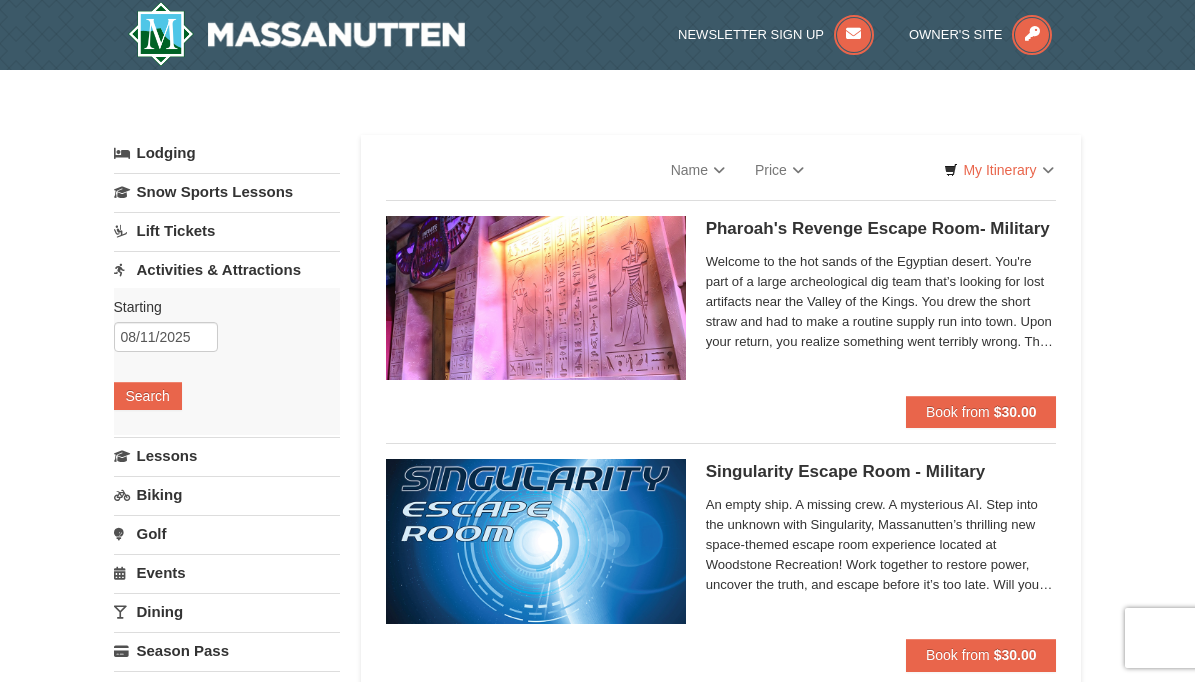 select on "8" 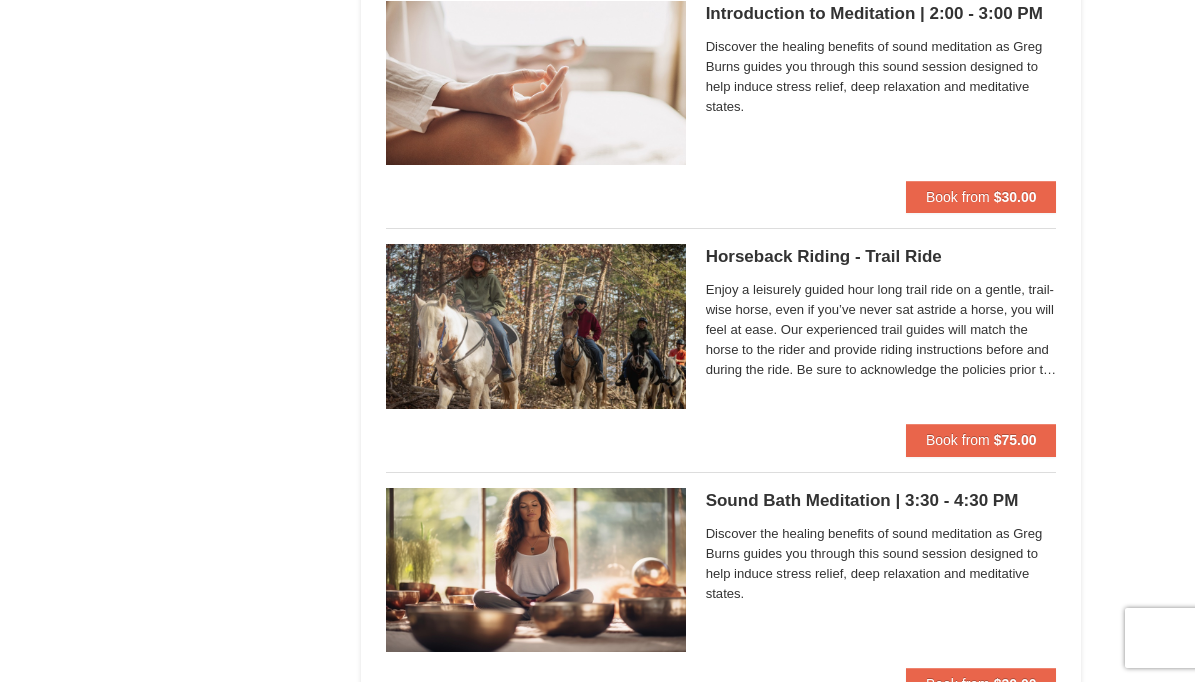 scroll, scrollTop: 1874, scrollLeft: 0, axis: vertical 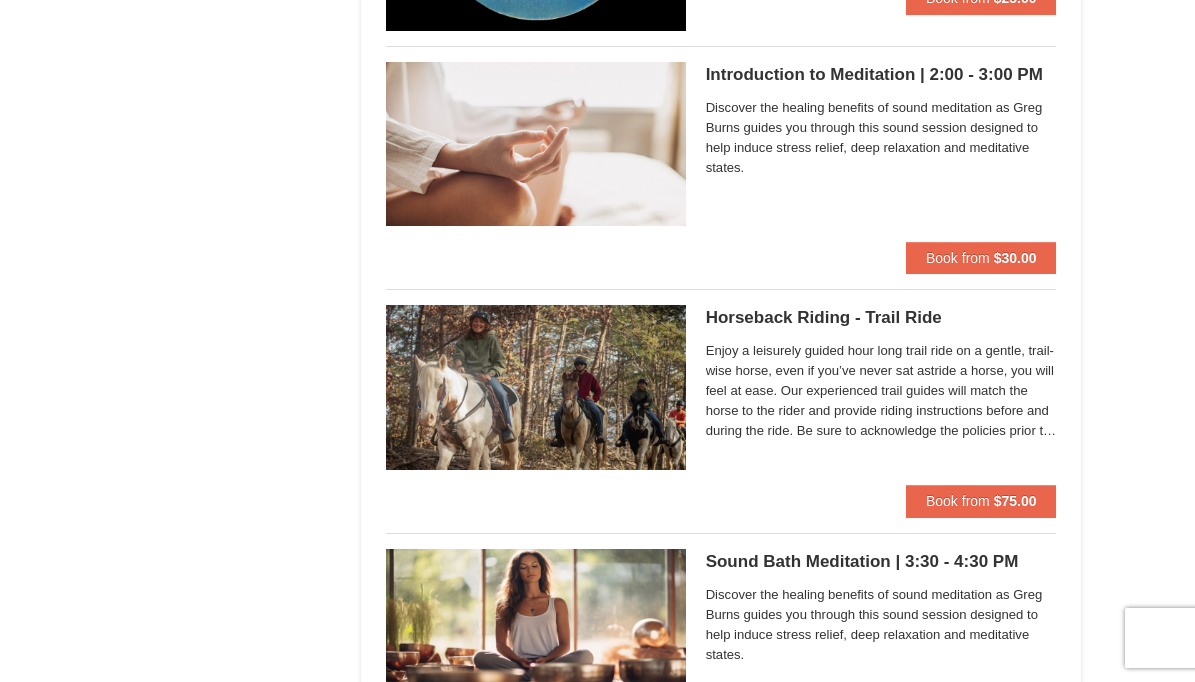 click on "Horseback Riding - Trail Ride  Woodstone Meadows Stable and Petting Farm" at bounding box center (881, 318) 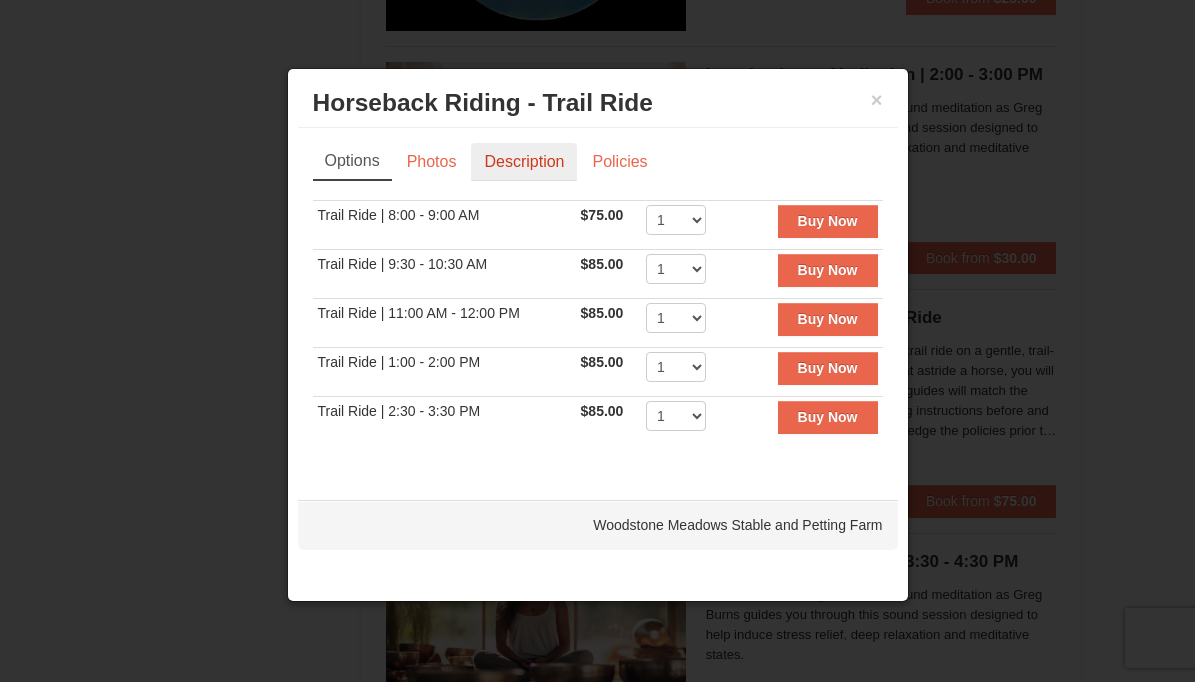 click on "Description" at bounding box center [524, 162] 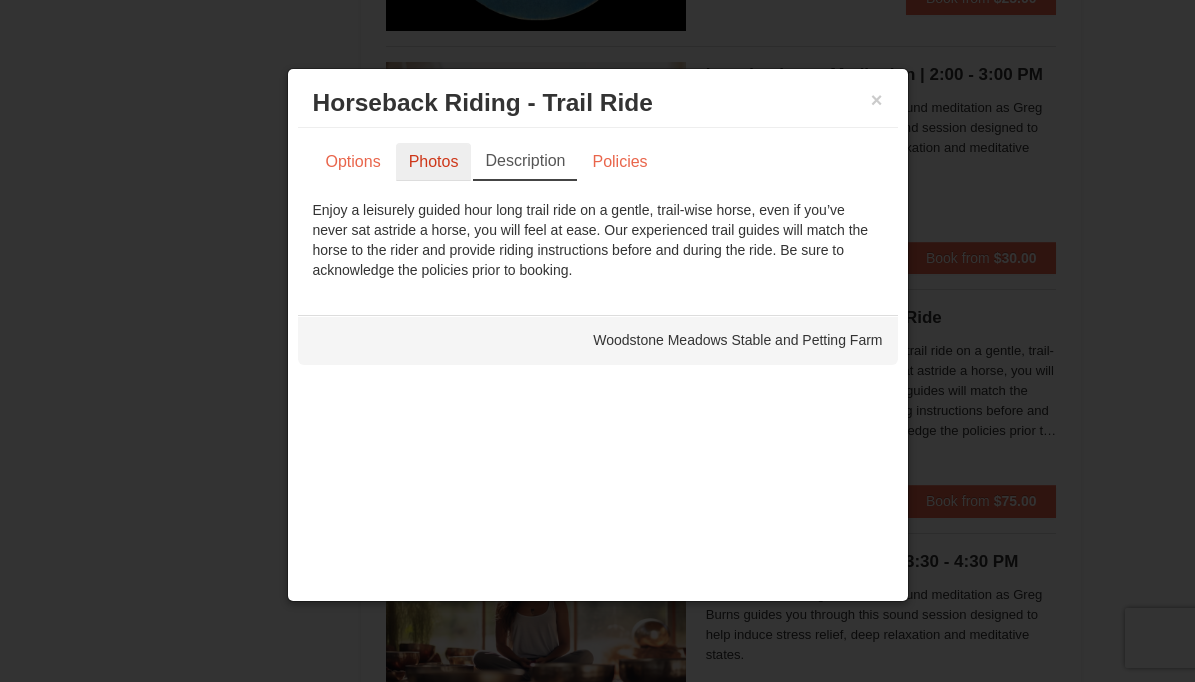 click on "Photos" at bounding box center [434, 162] 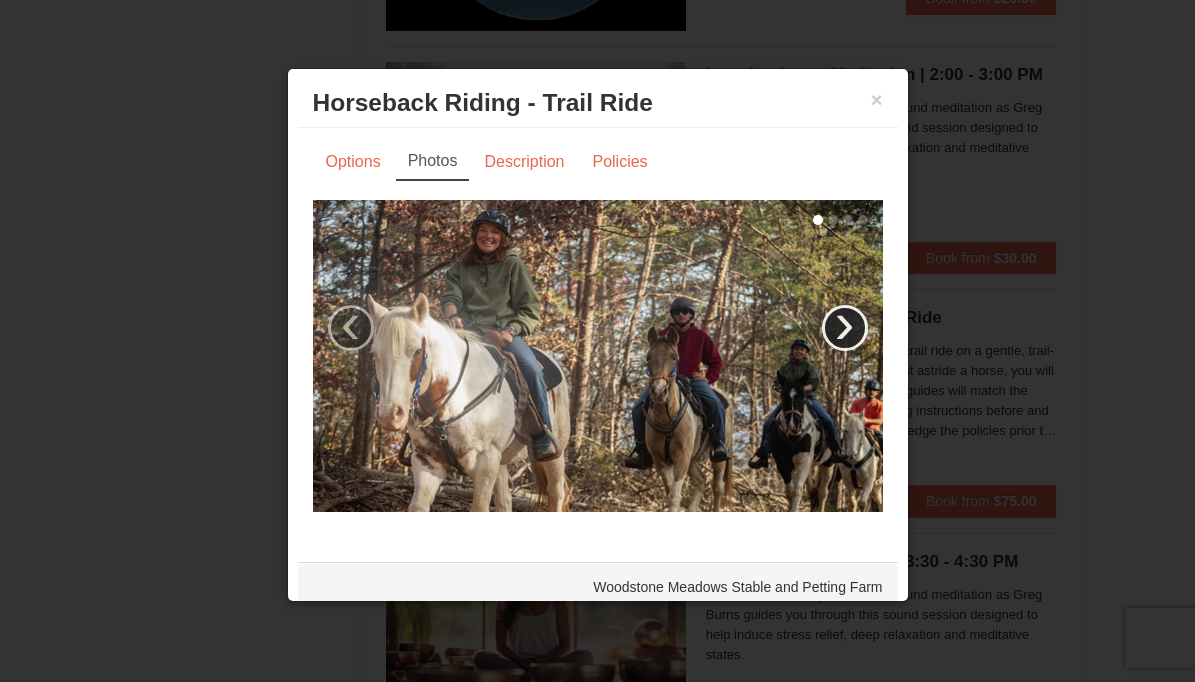 click on "›" at bounding box center (845, 328) 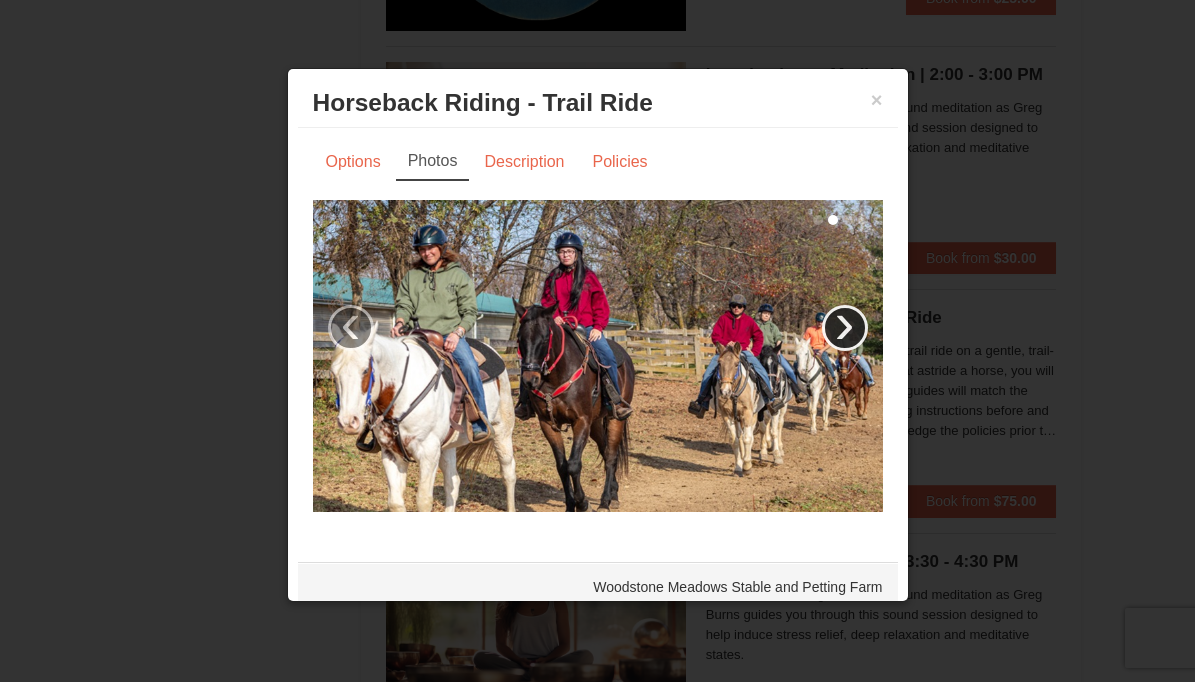 click on "›" at bounding box center [845, 328] 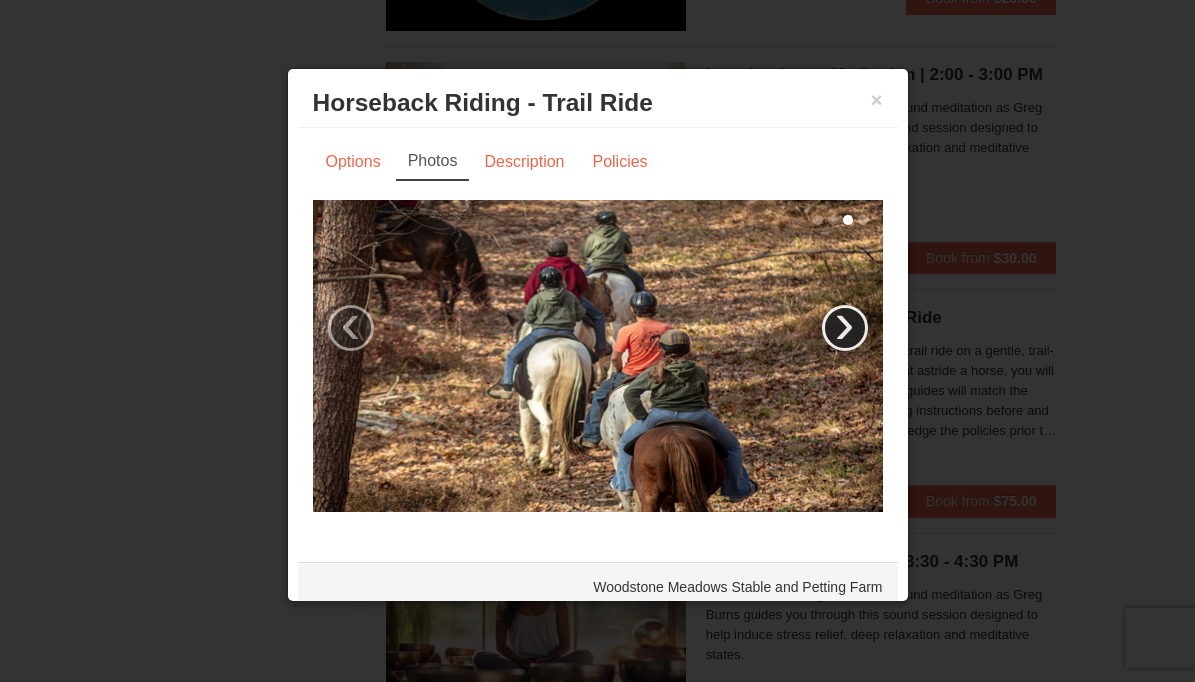 click on "›" at bounding box center (845, 328) 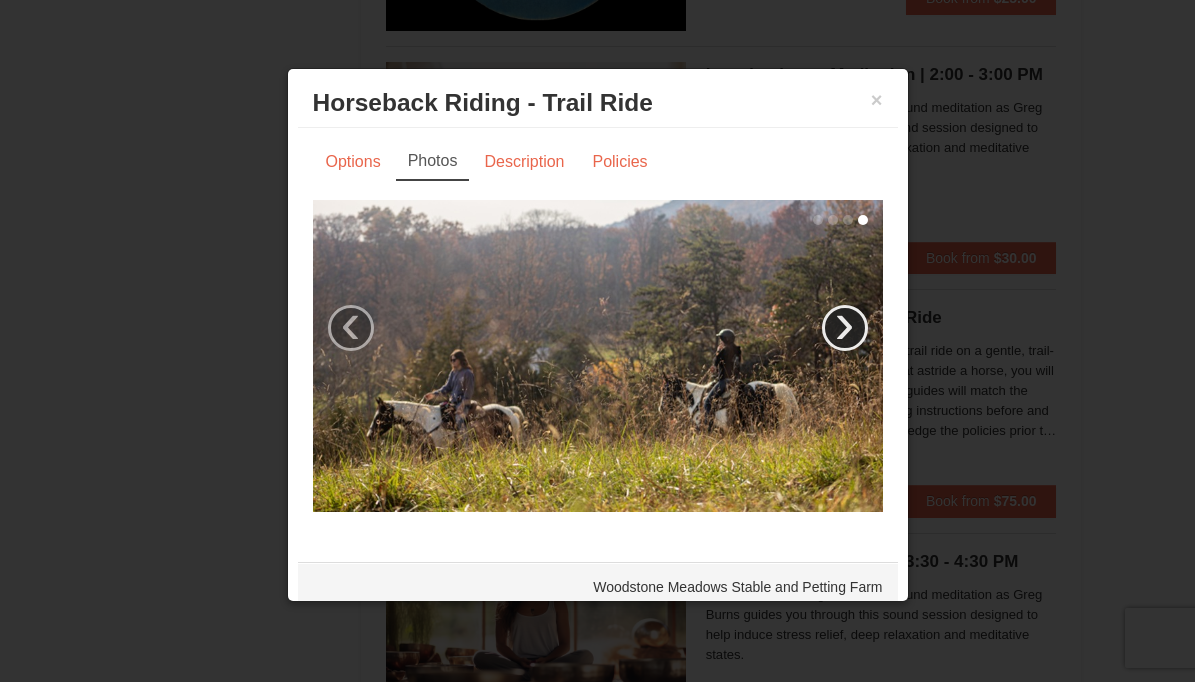 click on "›" at bounding box center (845, 328) 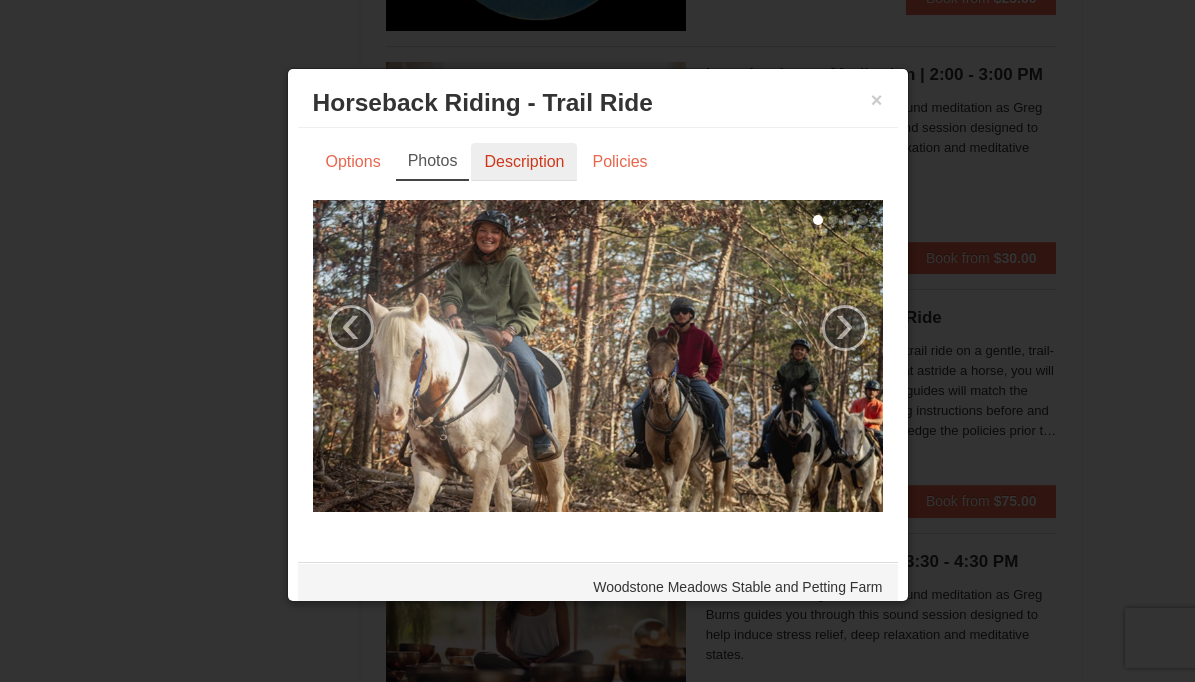 click on "Description" at bounding box center [524, 162] 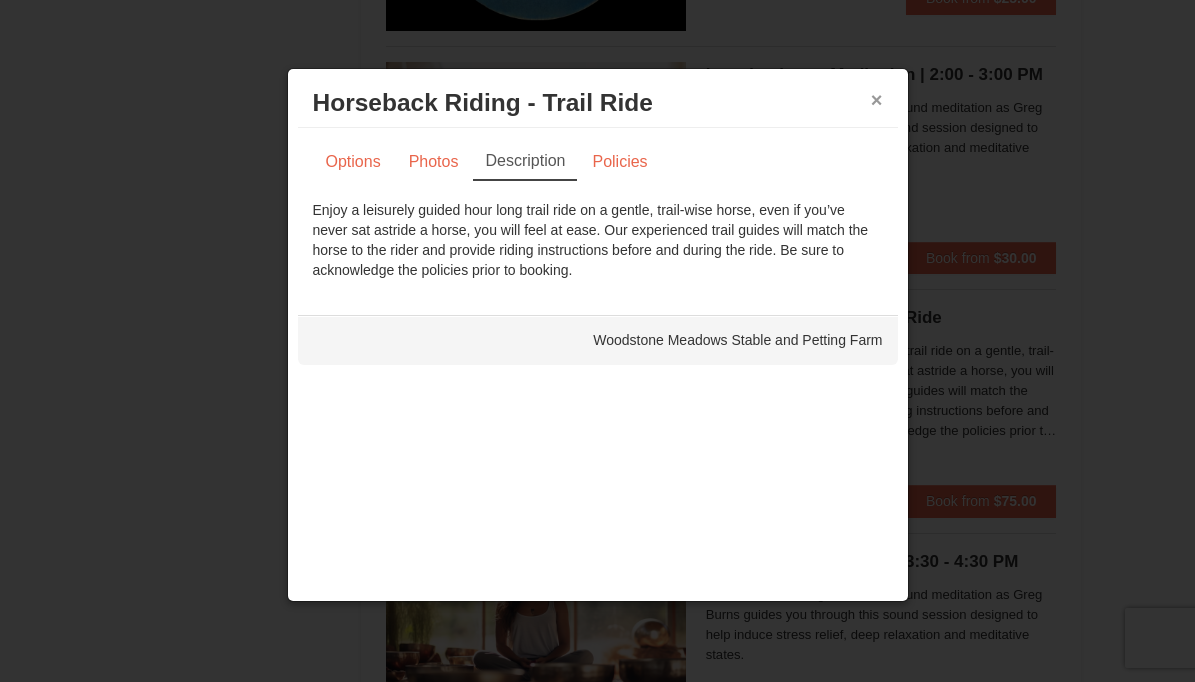 click on "×" at bounding box center [877, 100] 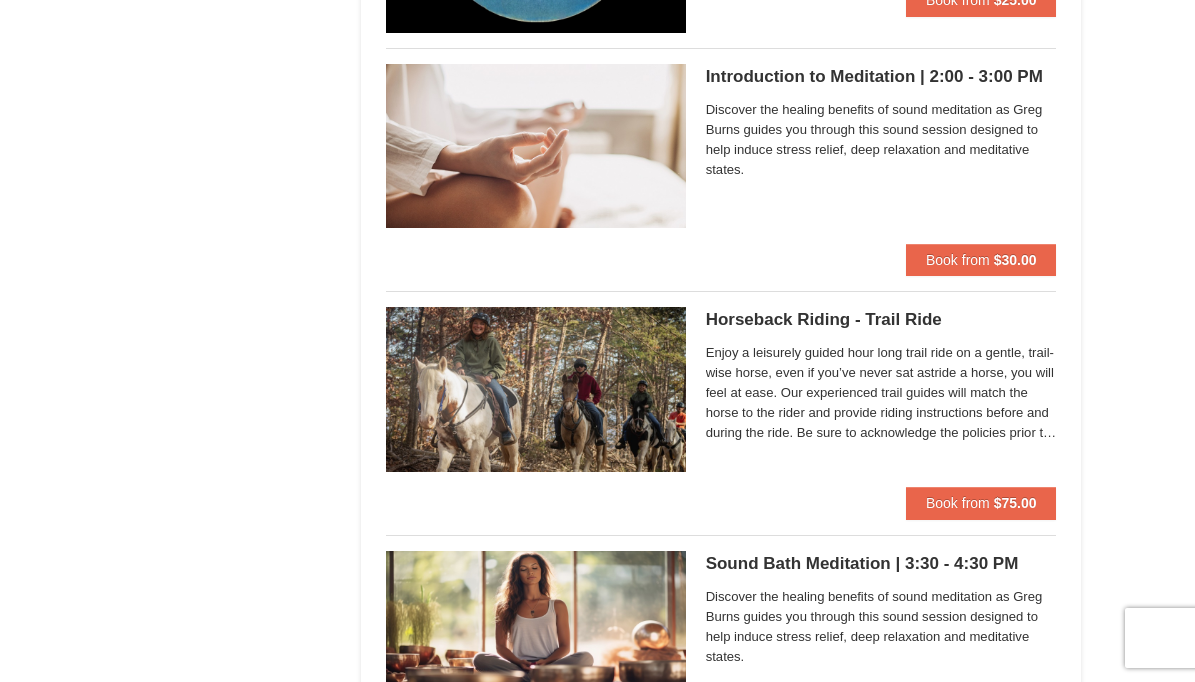 scroll, scrollTop: 1874, scrollLeft: 0, axis: vertical 